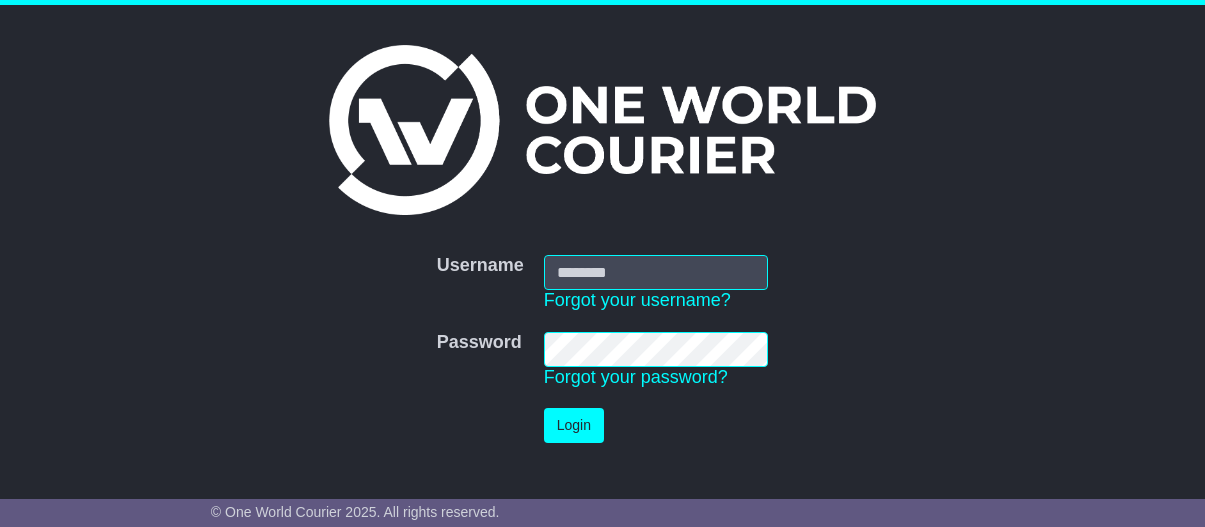 scroll, scrollTop: 0, scrollLeft: 0, axis: both 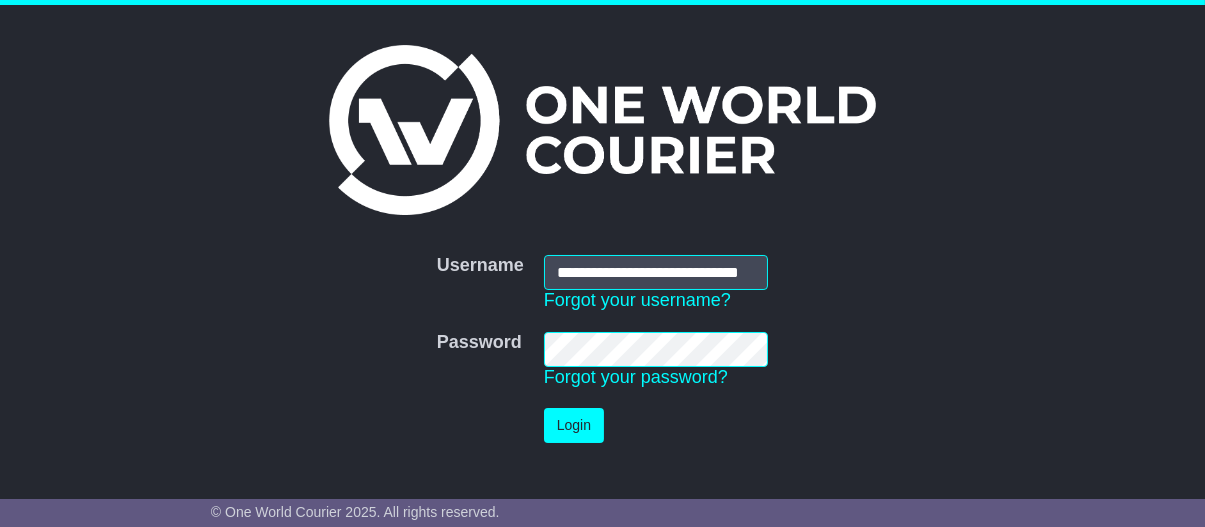 type on "**********" 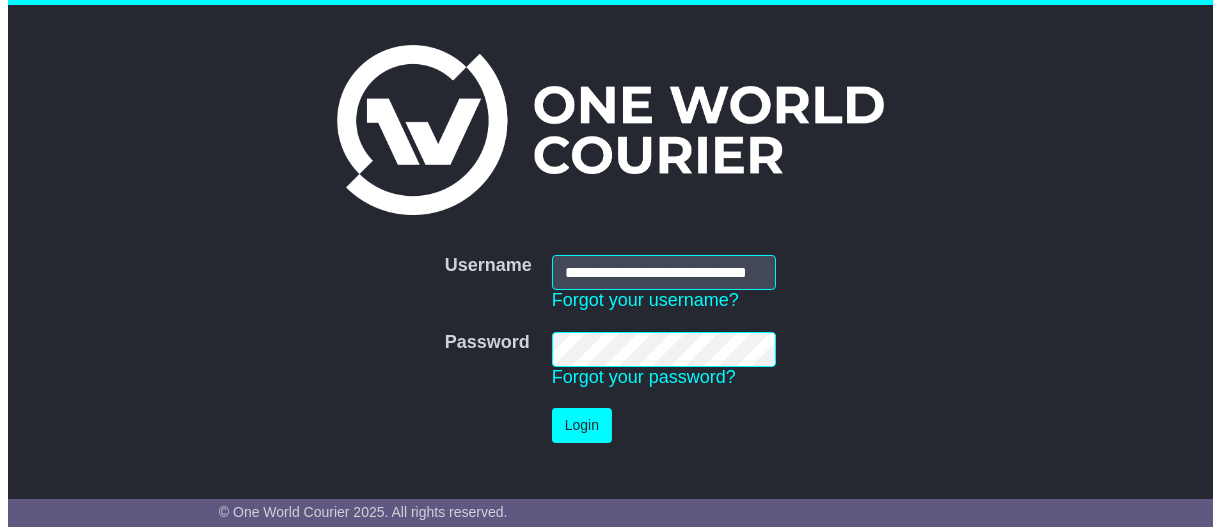 scroll, scrollTop: 0, scrollLeft: 0, axis: both 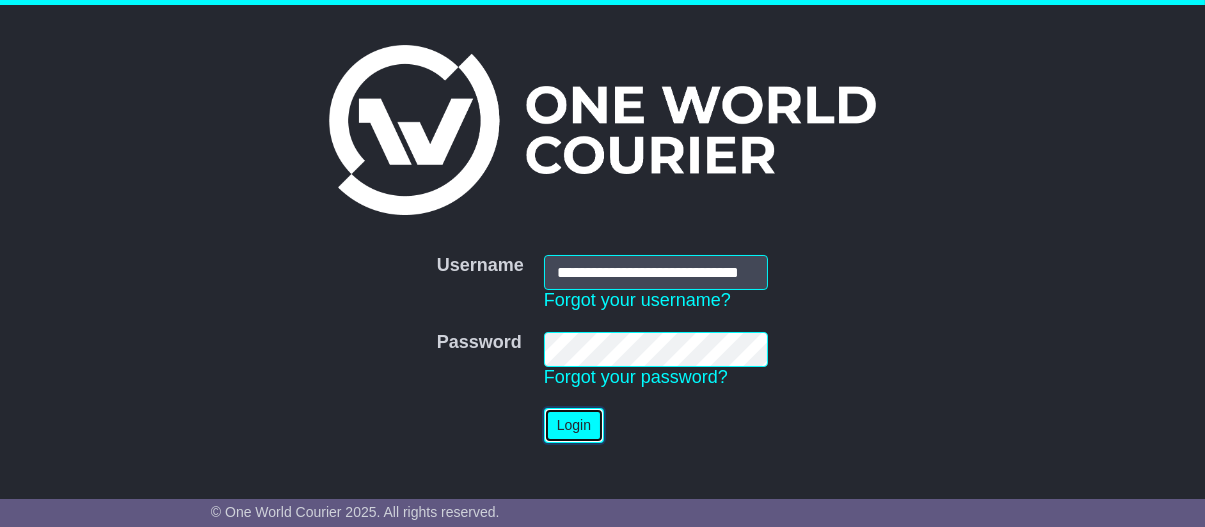 click on "Login" at bounding box center (574, 425) 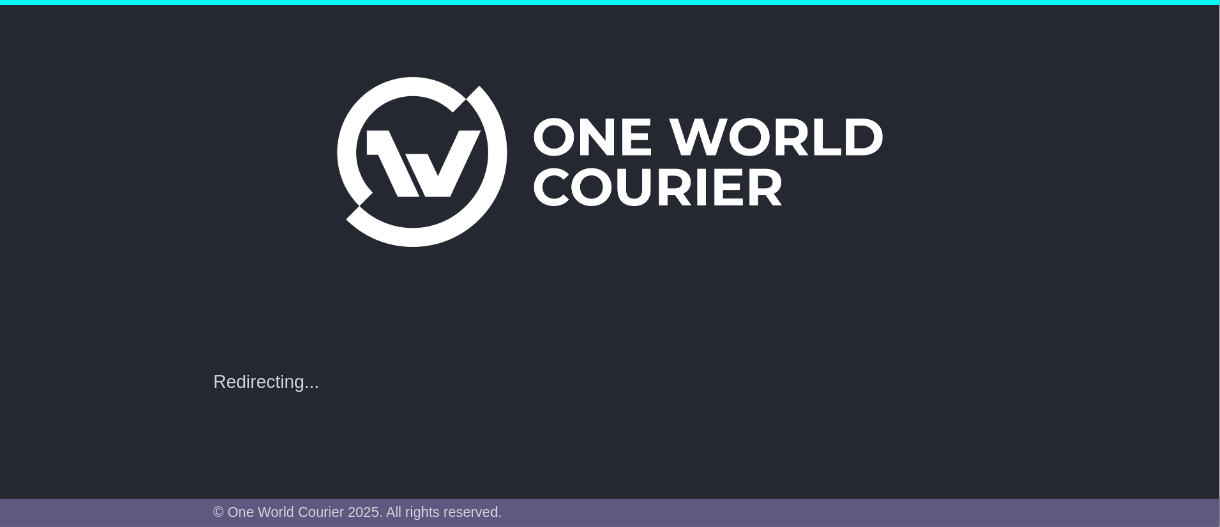 click on "**********" at bounding box center (609, 367) 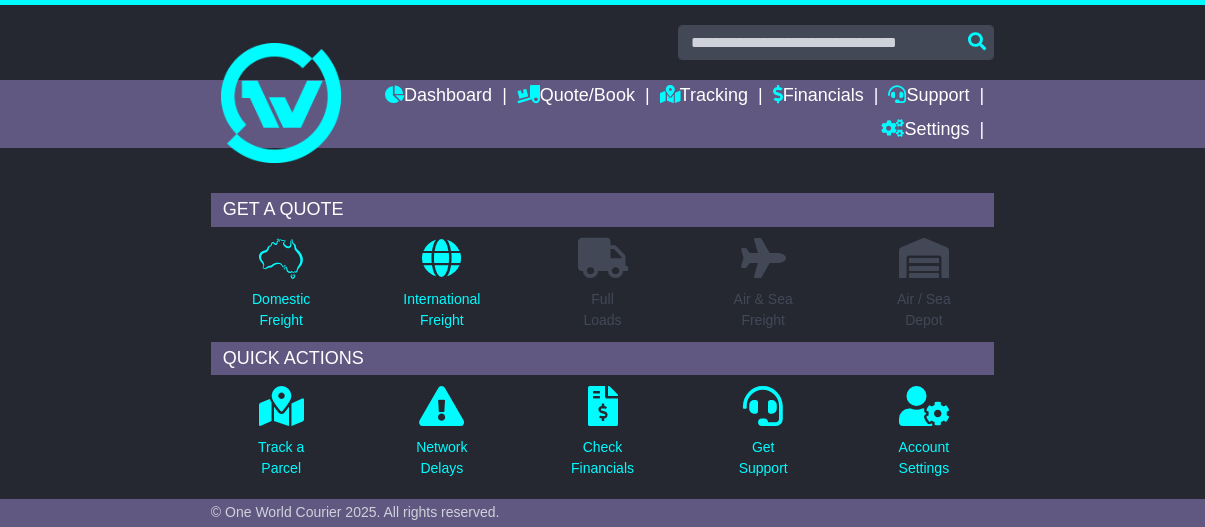 scroll, scrollTop: 0, scrollLeft: 0, axis: both 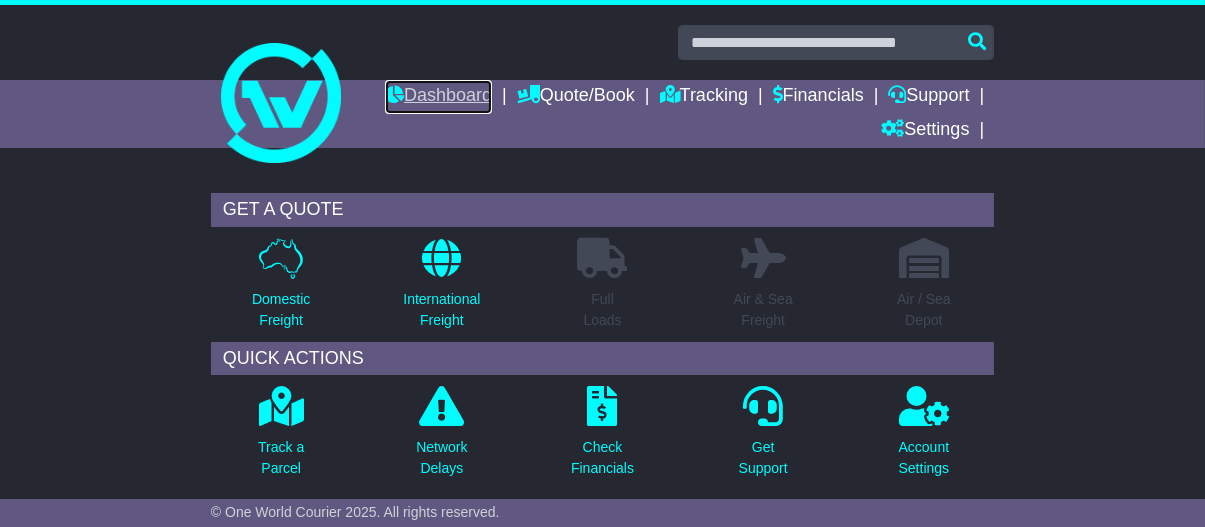 click on "Dashboard" at bounding box center [438, 97] 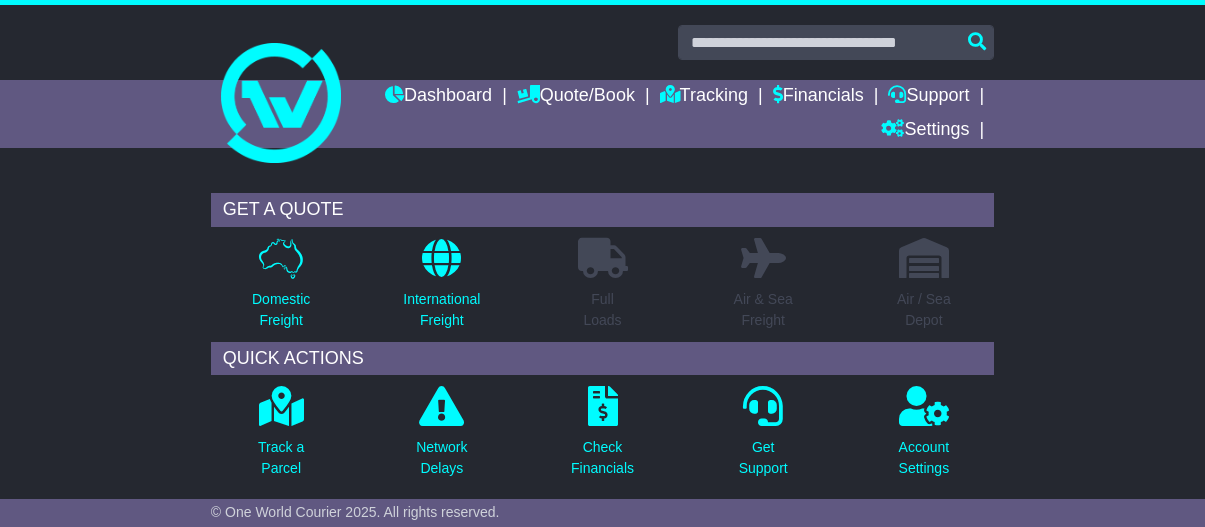 scroll, scrollTop: 0, scrollLeft: 0, axis: both 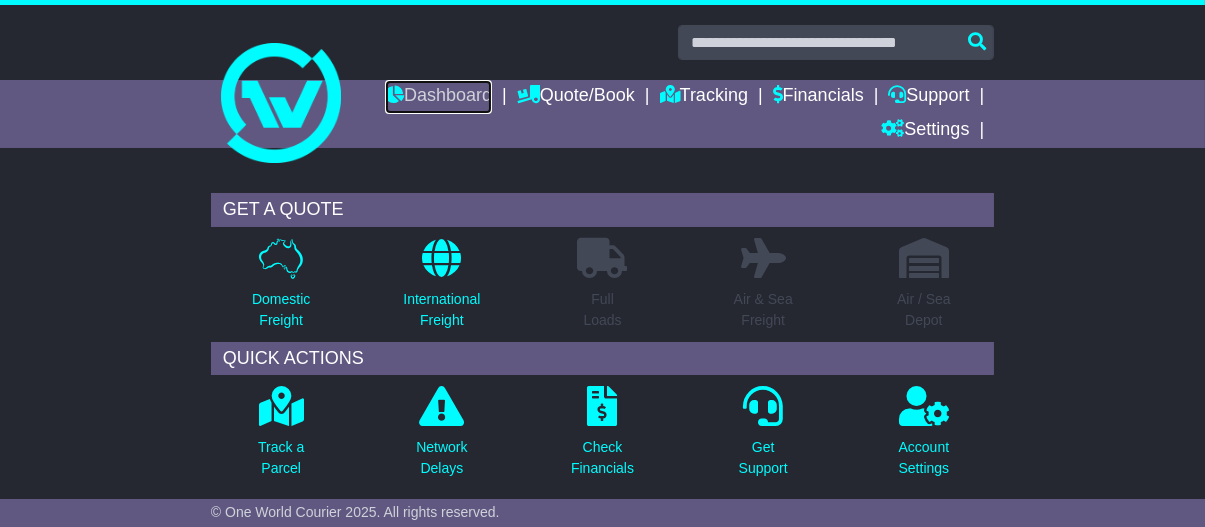 click on "Dashboard" at bounding box center [438, 97] 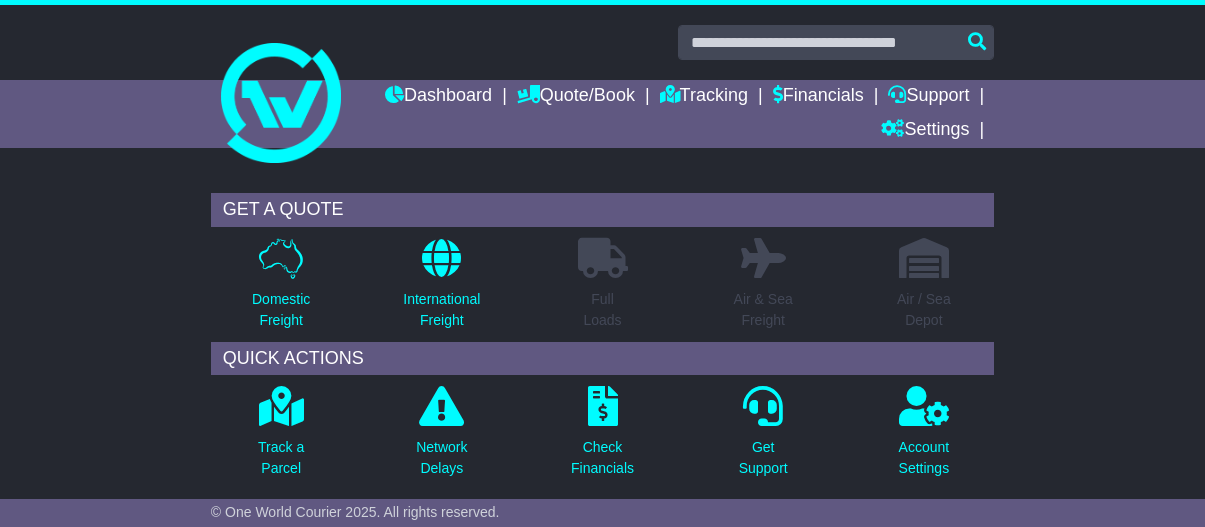 scroll, scrollTop: 0, scrollLeft: 0, axis: both 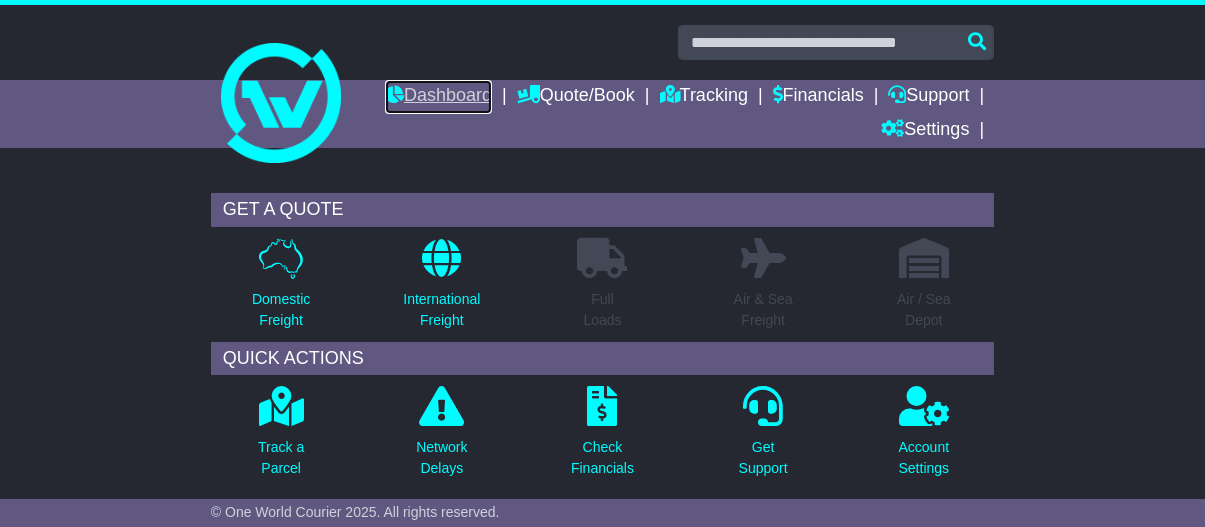 click on "Dashboard" at bounding box center [438, 97] 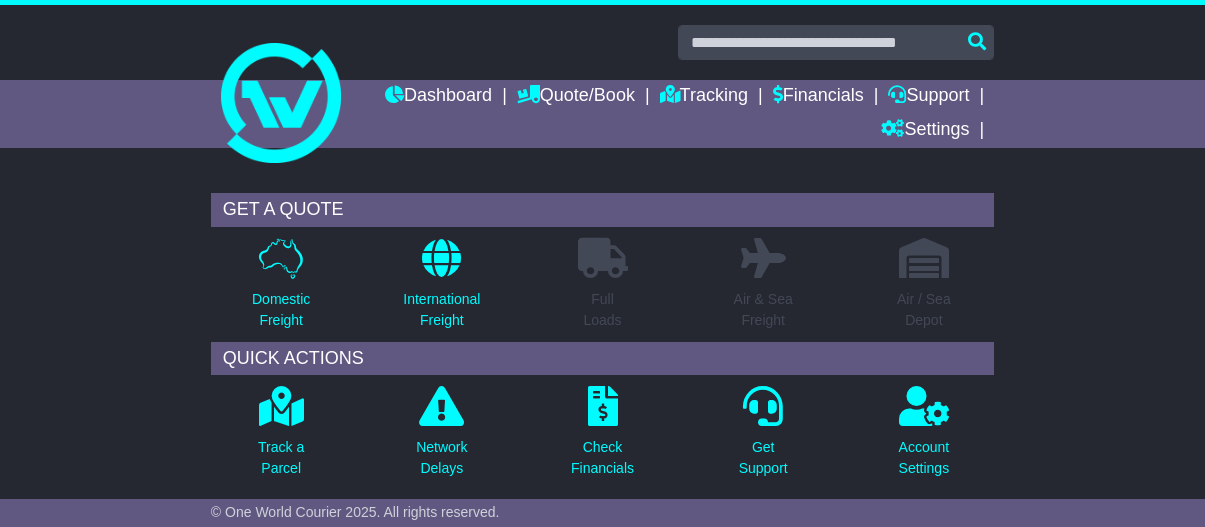scroll, scrollTop: 0, scrollLeft: 0, axis: both 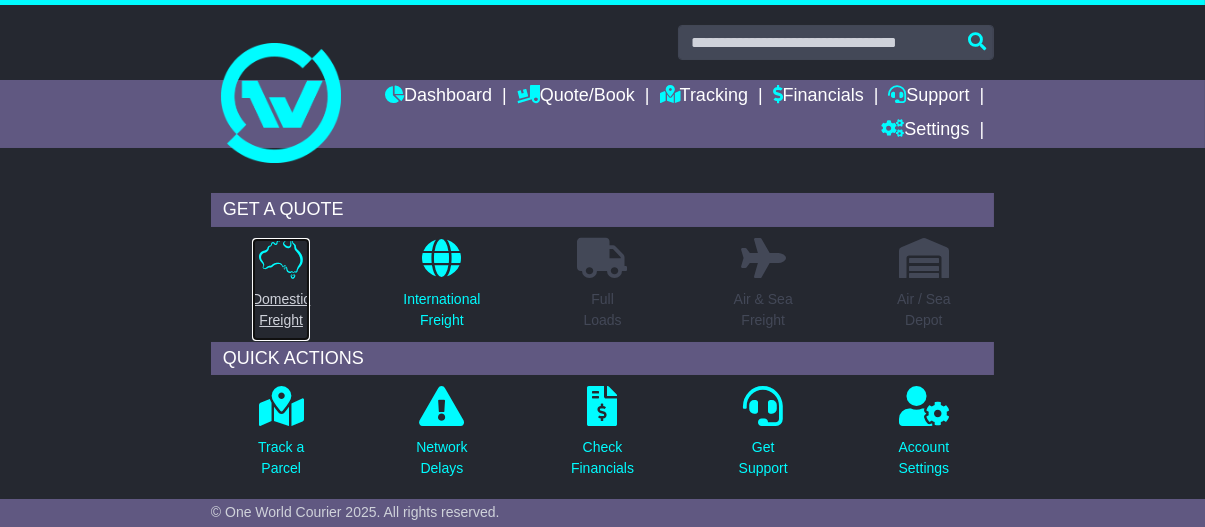 click on "Domestic Freight" at bounding box center (281, 310) 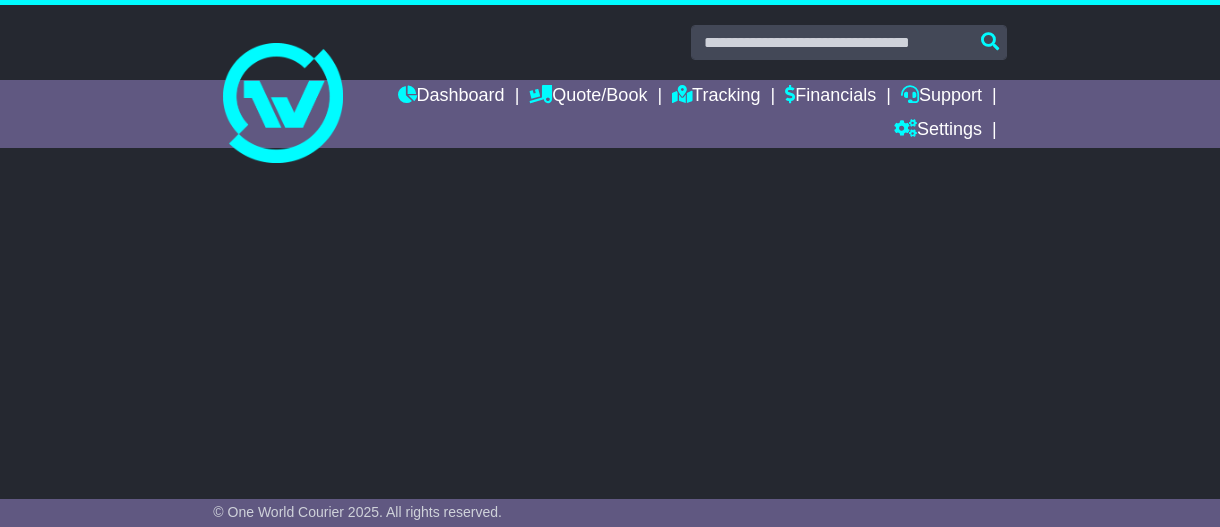 scroll, scrollTop: 0, scrollLeft: 0, axis: both 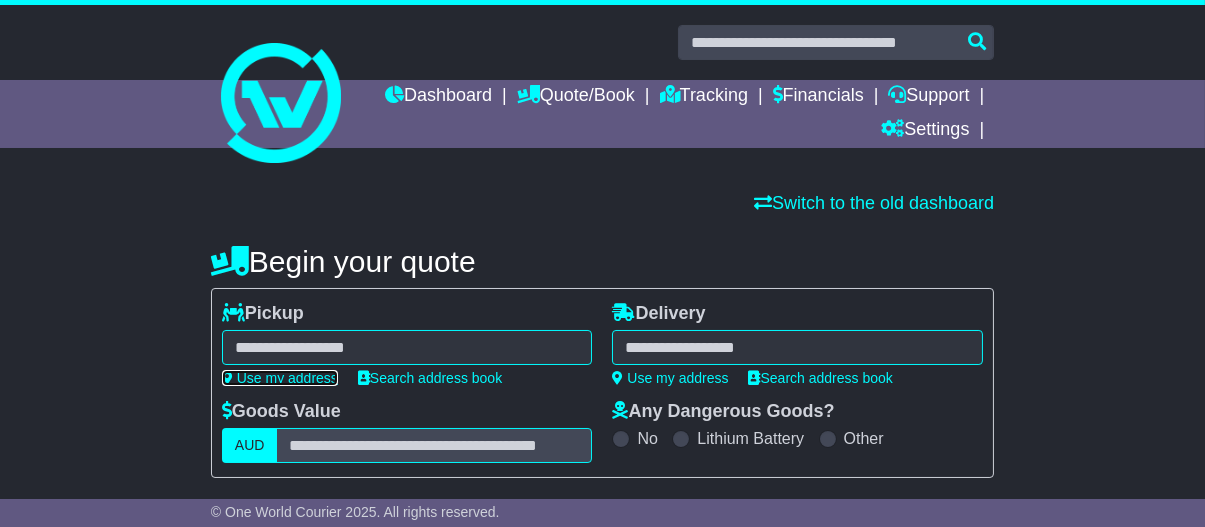 click on "Use my address" at bounding box center [280, 378] 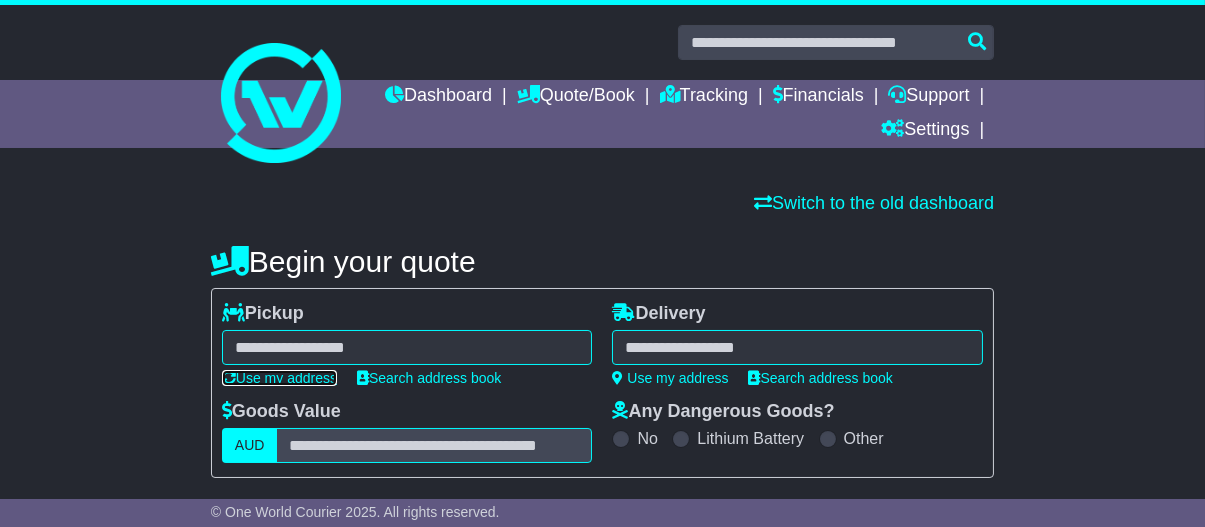 type on "**********" 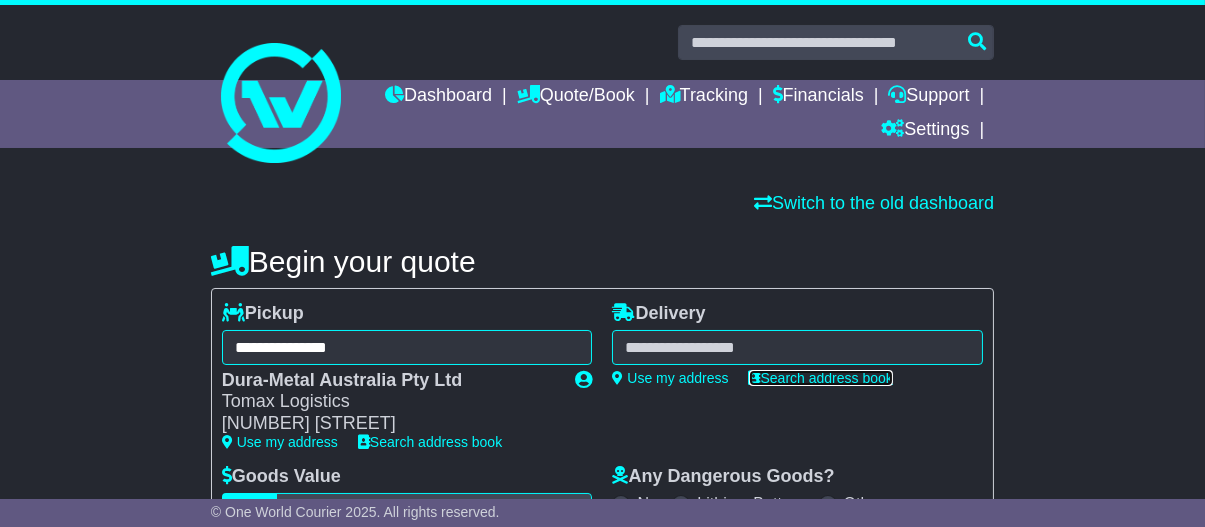 click on "Search address book" at bounding box center [821, 378] 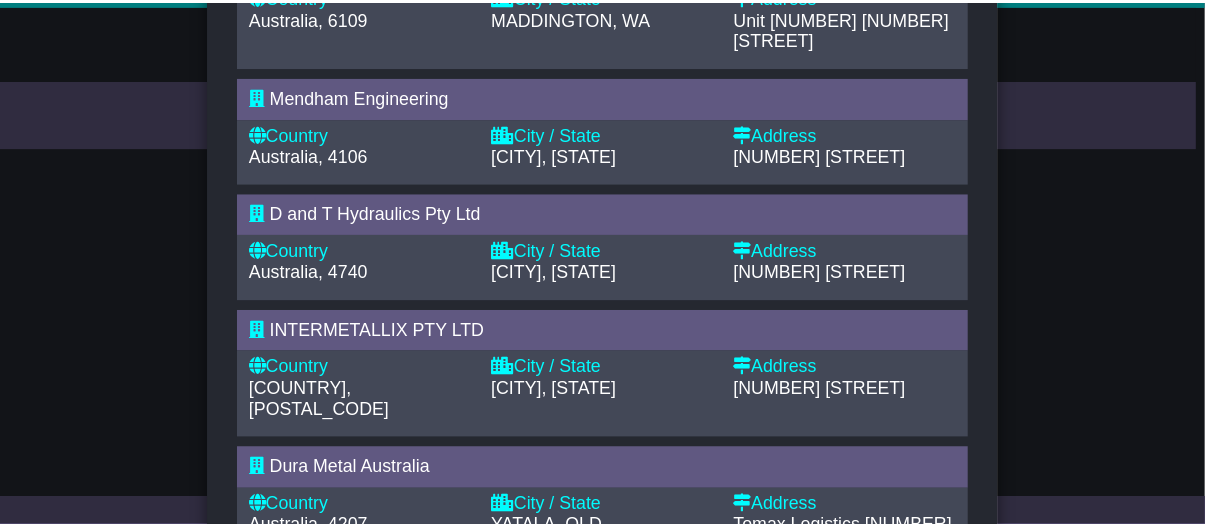 scroll, scrollTop: 923, scrollLeft: 0, axis: vertical 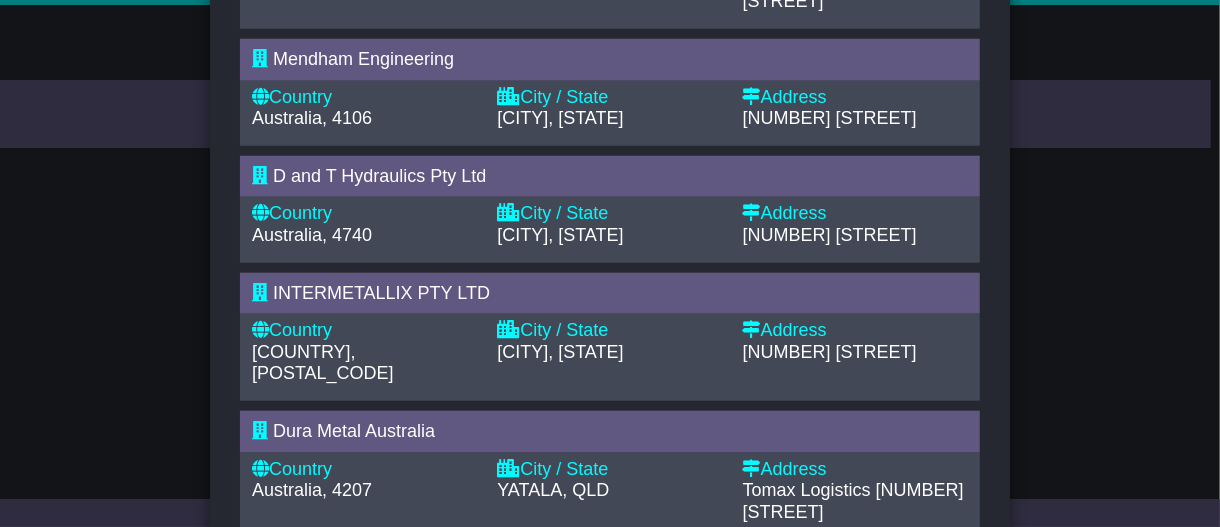 click on "Australia, 4740" at bounding box center (312, 235) 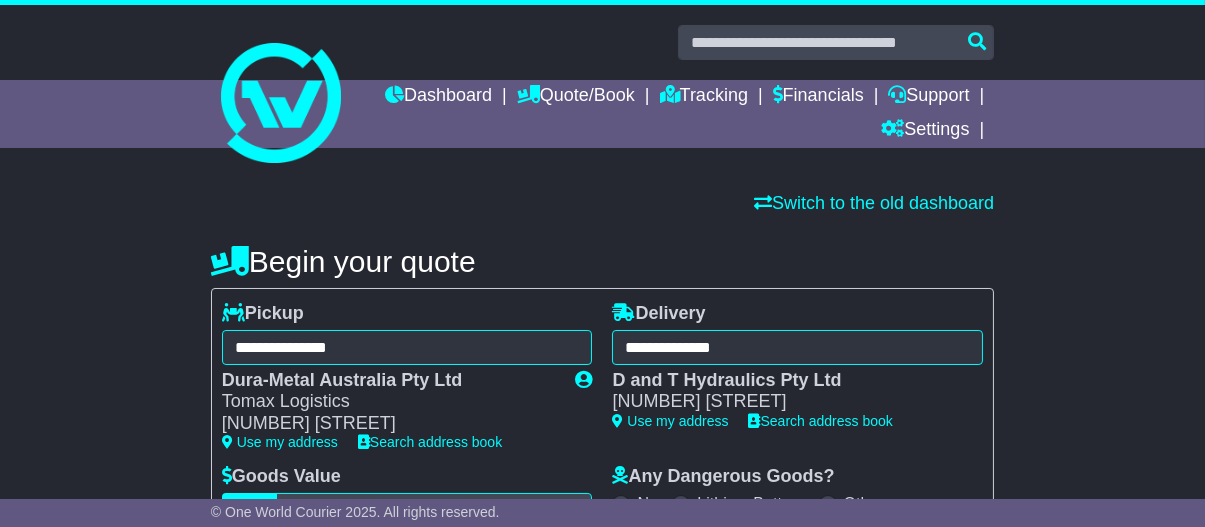 click on "Switch to the old dashboard" at bounding box center (602, 204) 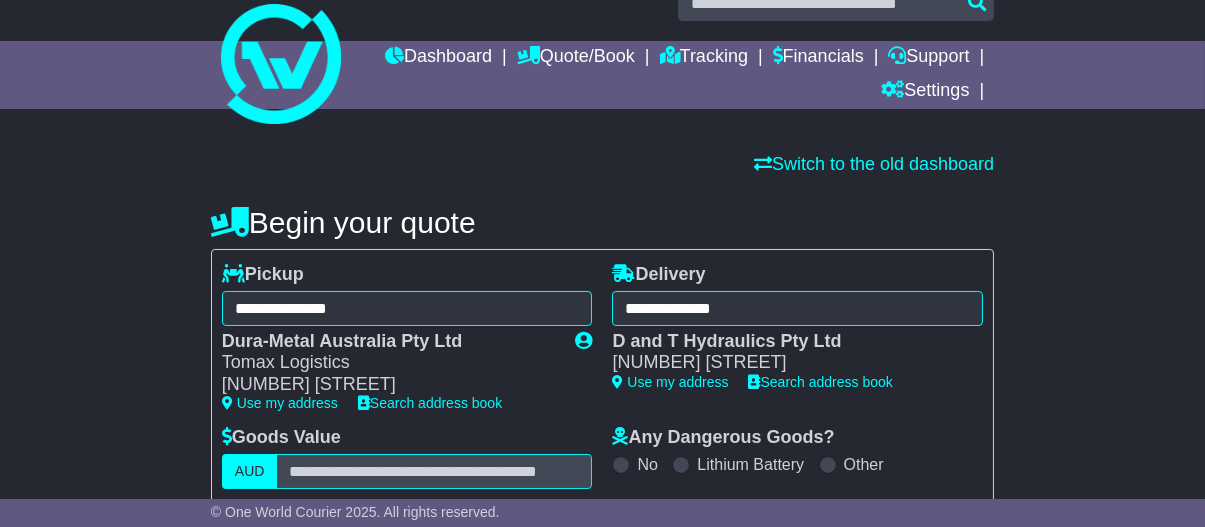 scroll, scrollTop: 151, scrollLeft: 0, axis: vertical 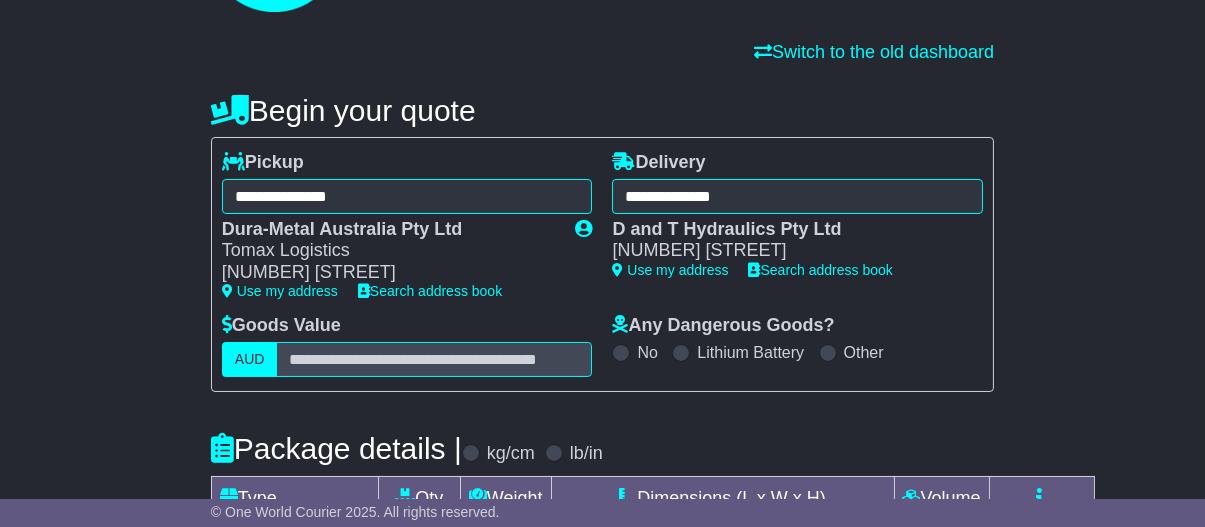 click on "**********" at bounding box center (602, 535) 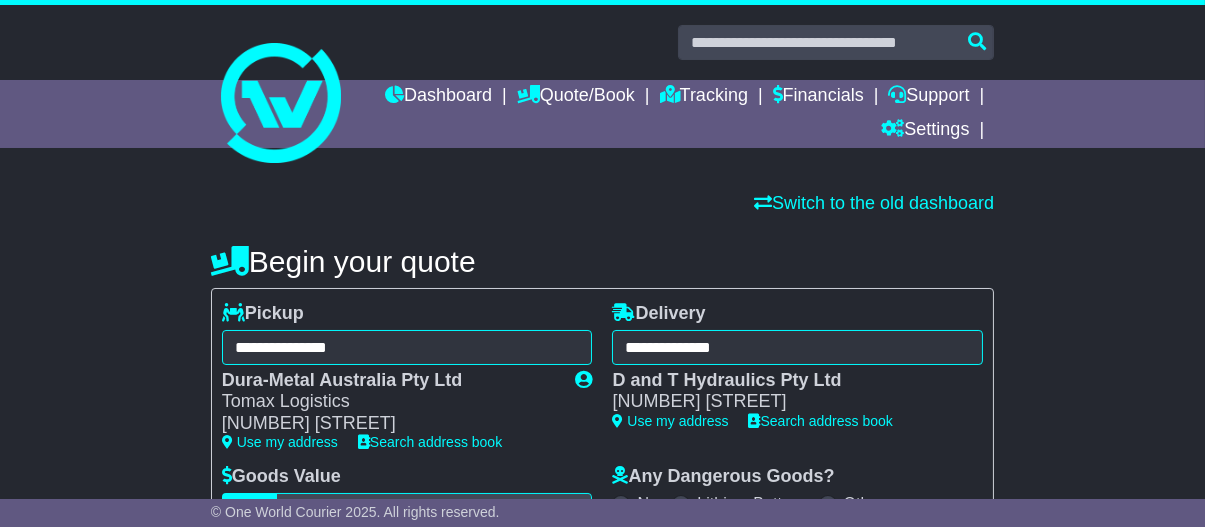 scroll, scrollTop: 151, scrollLeft: 0, axis: vertical 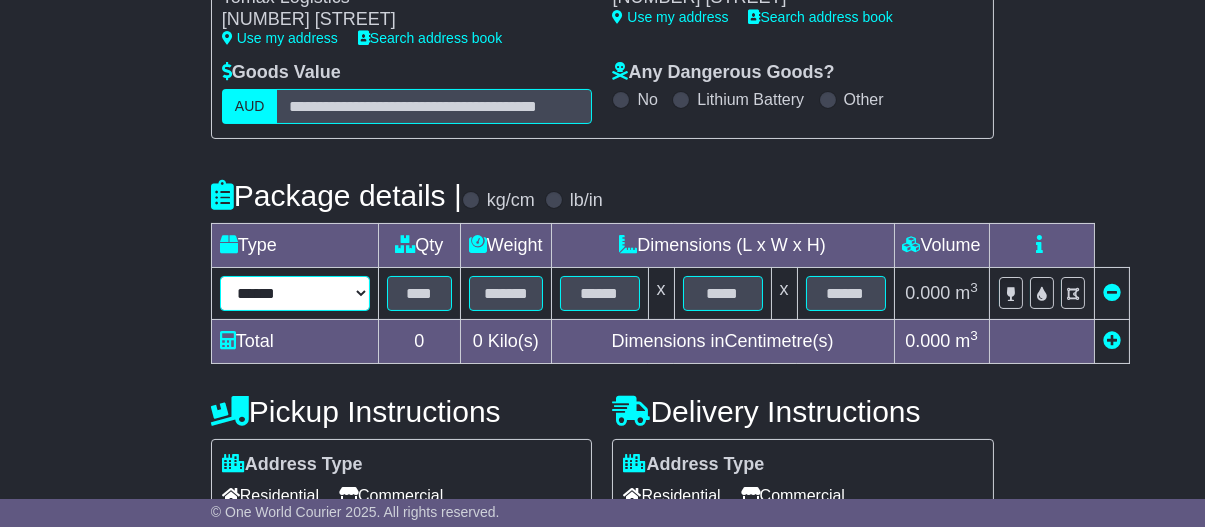click on "**********" at bounding box center (295, 293) 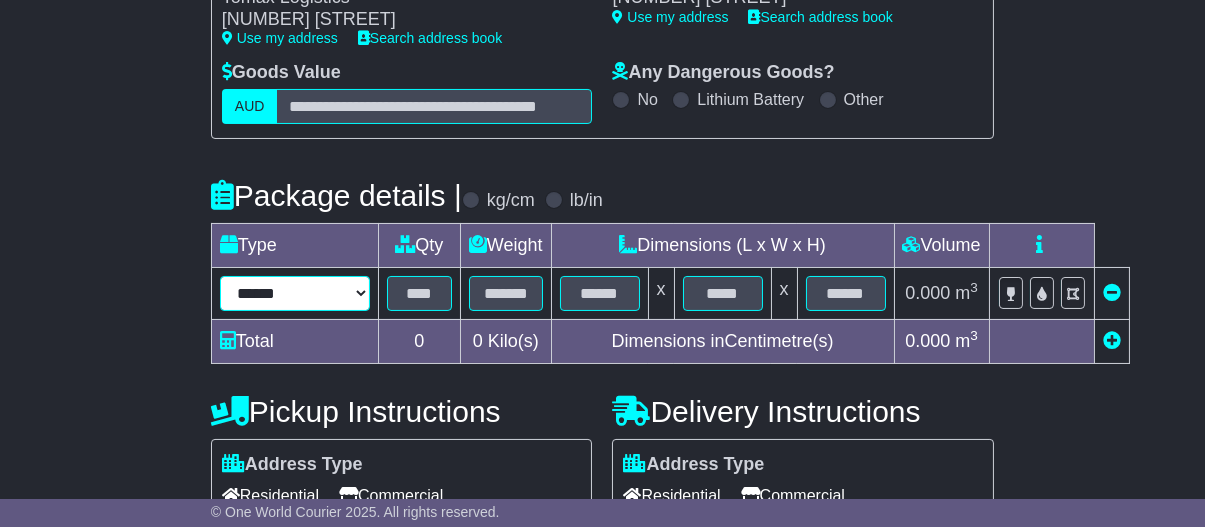 select on "*****" 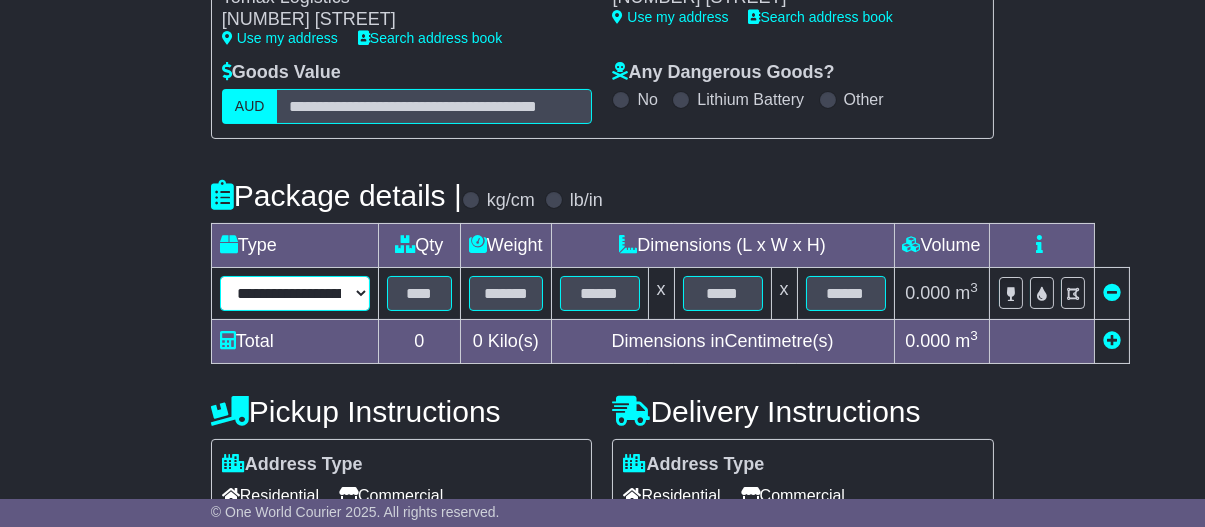 click on "**********" at bounding box center (295, 293) 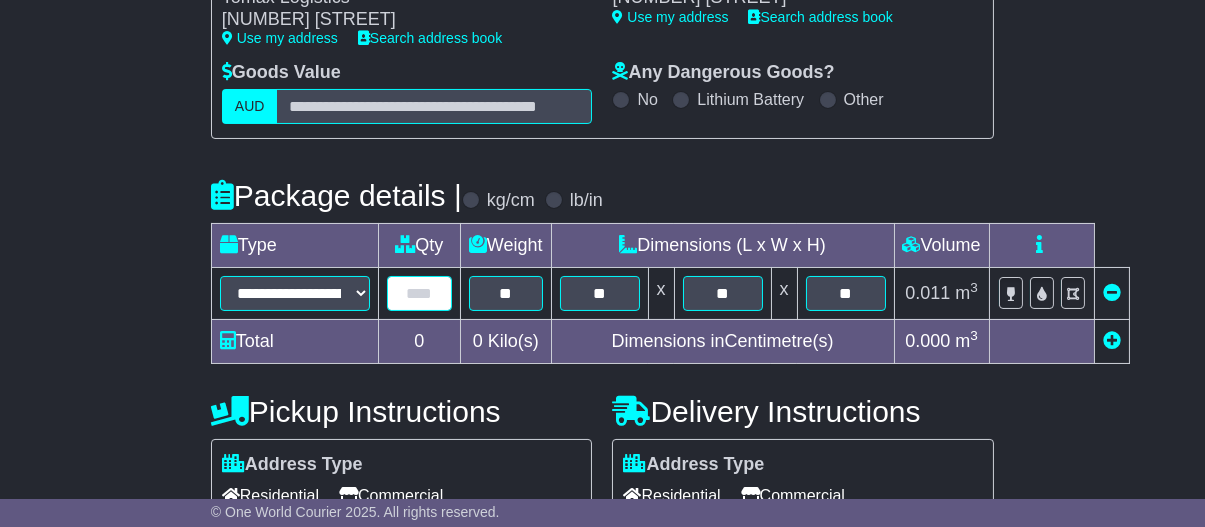 click at bounding box center [419, 293] 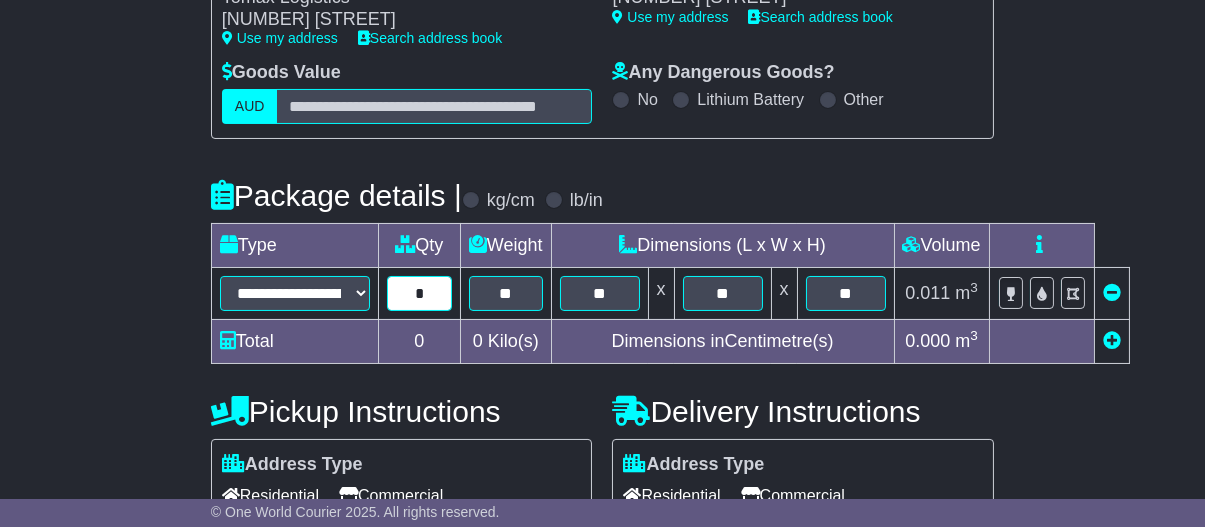type on "*" 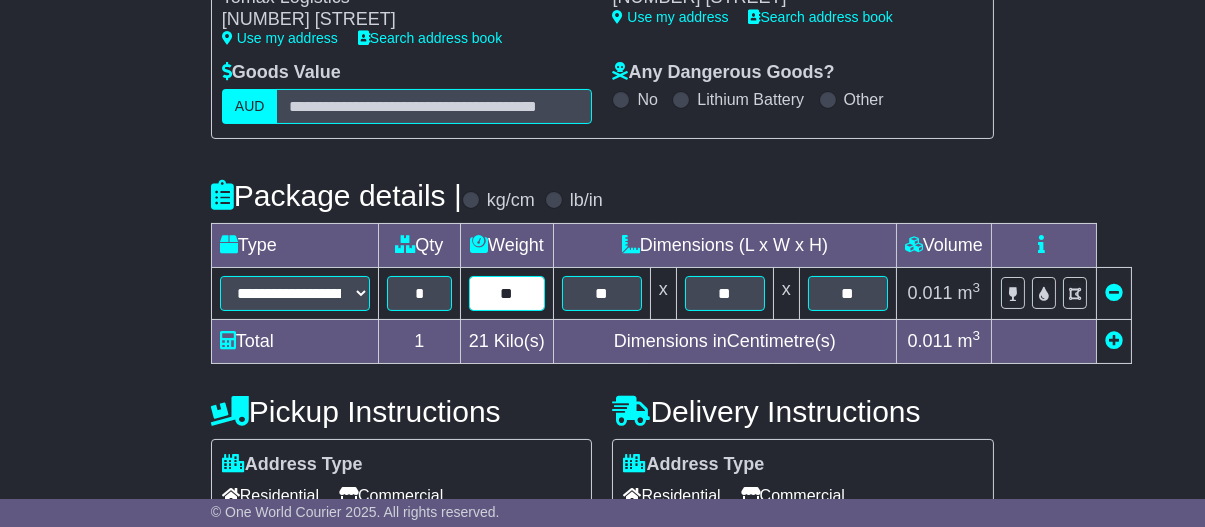 drag, startPoint x: 493, startPoint y: 289, endPoint x: 509, endPoint y: 453, distance: 164.77864 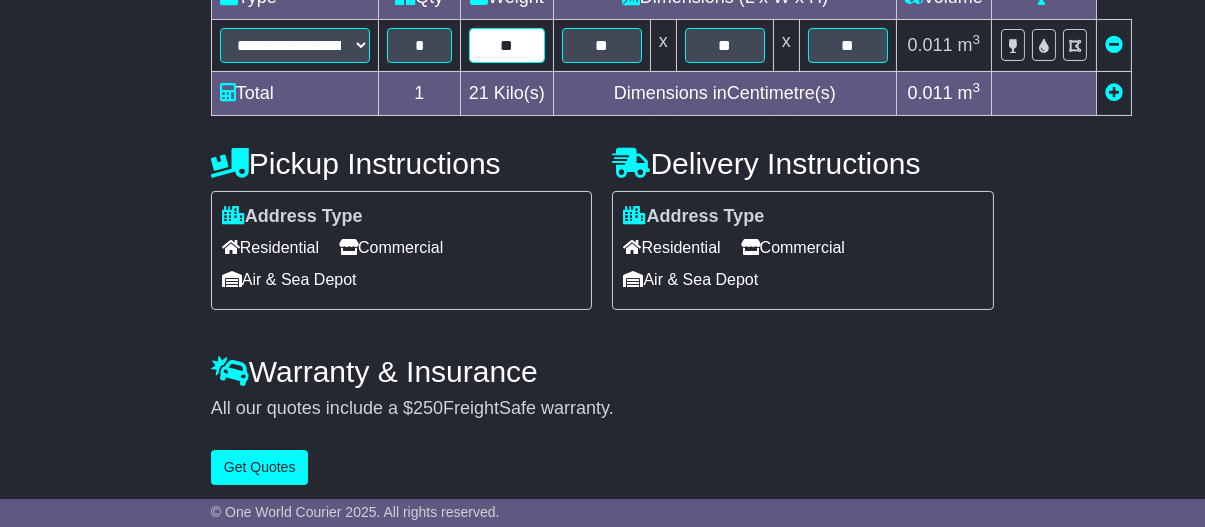 scroll, scrollTop: 655, scrollLeft: 0, axis: vertical 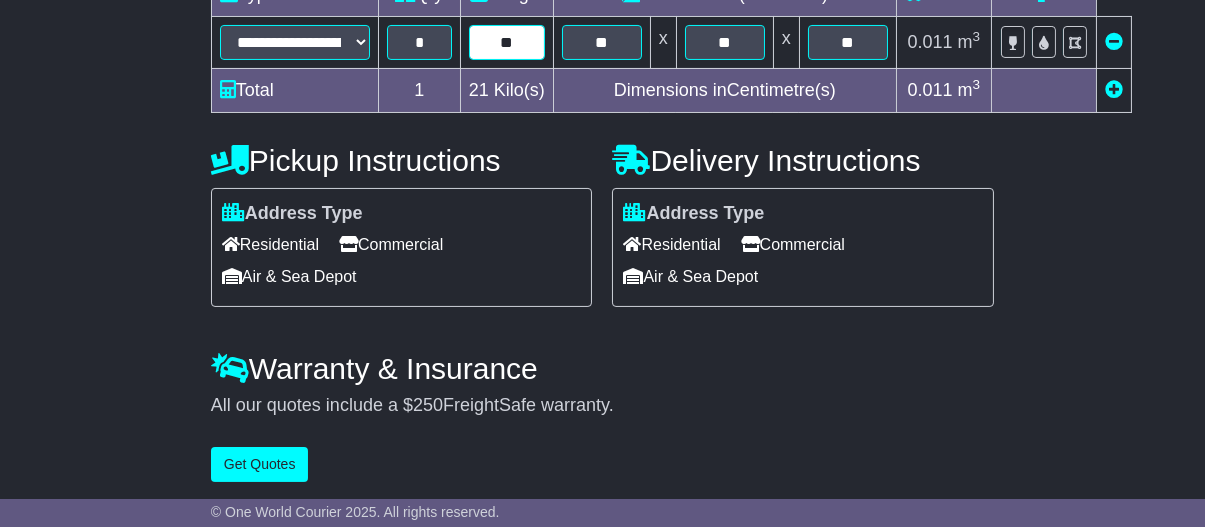 type on "**" 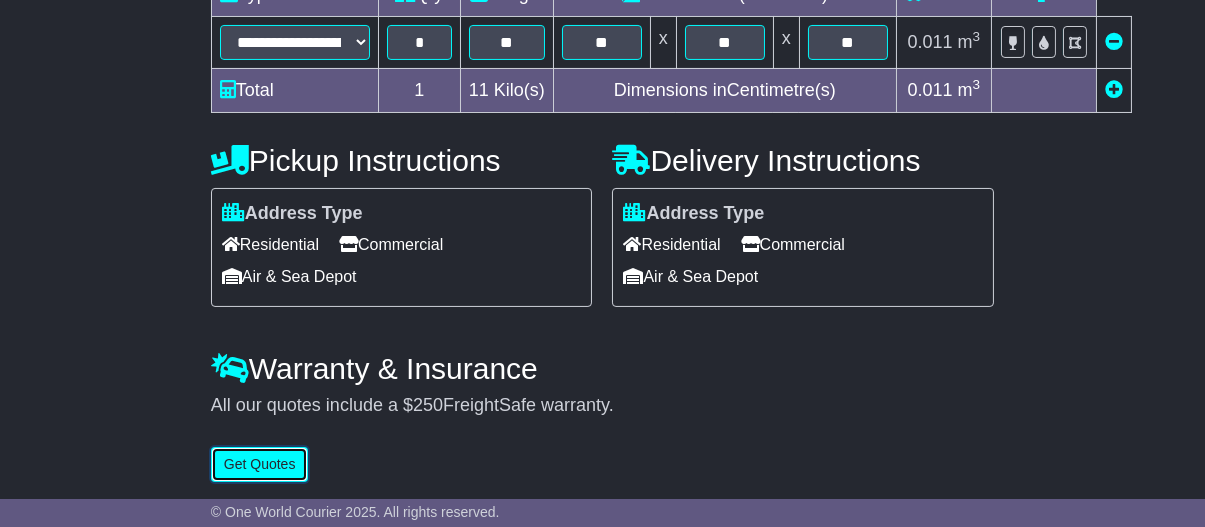 click on "Get Quotes" at bounding box center [260, 464] 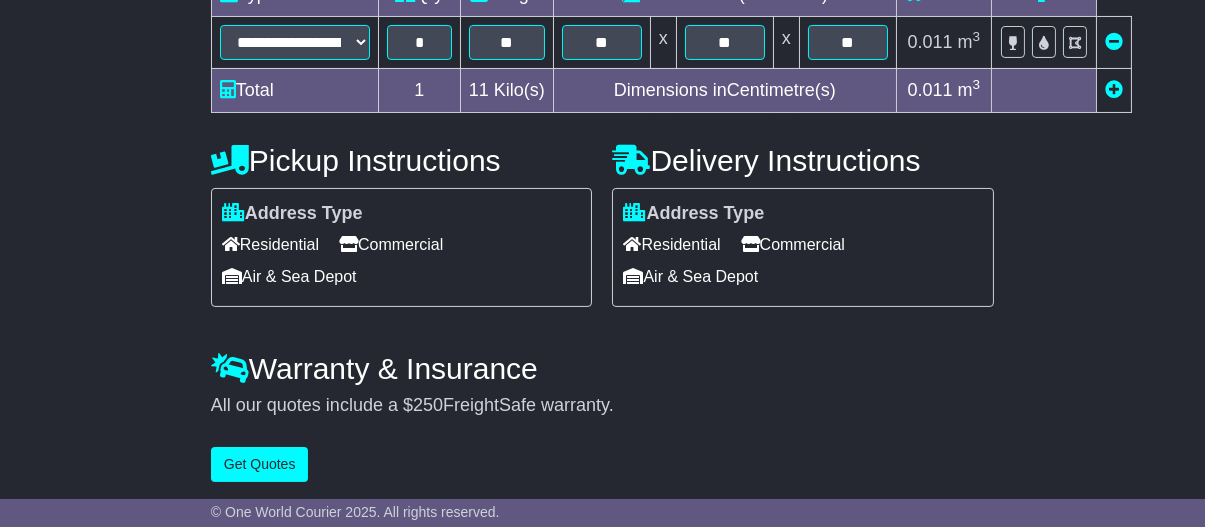 scroll, scrollTop: 0, scrollLeft: 0, axis: both 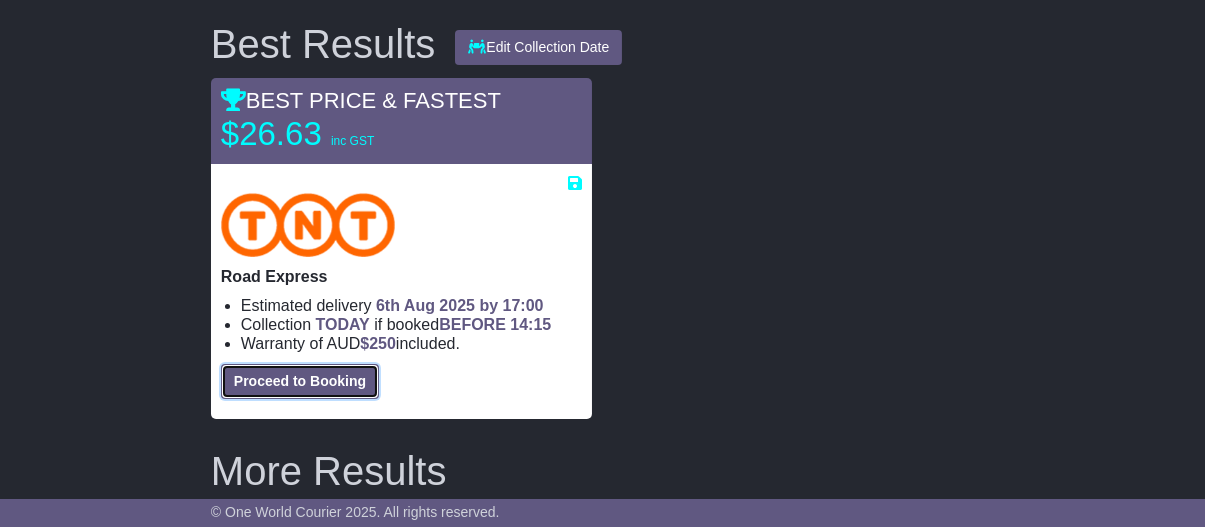 click on "Proceed to Booking" at bounding box center [300, 381] 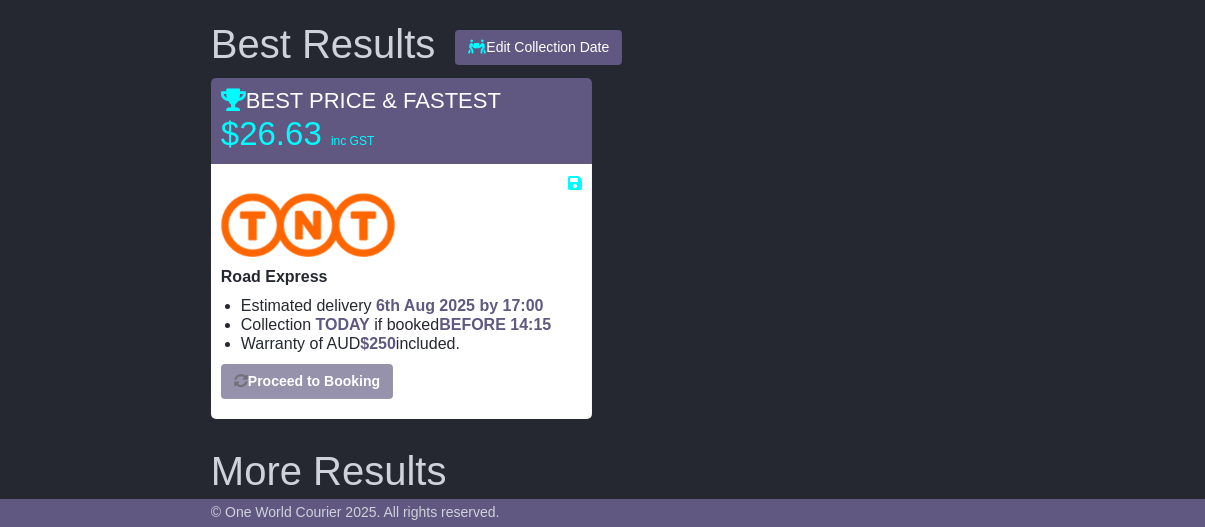 select on "*****" 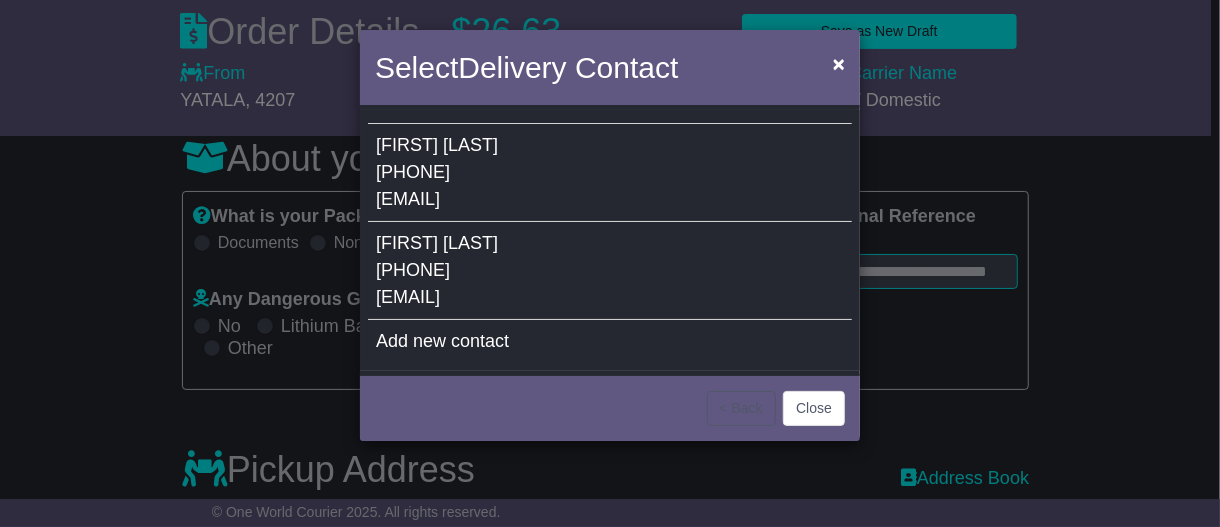 select 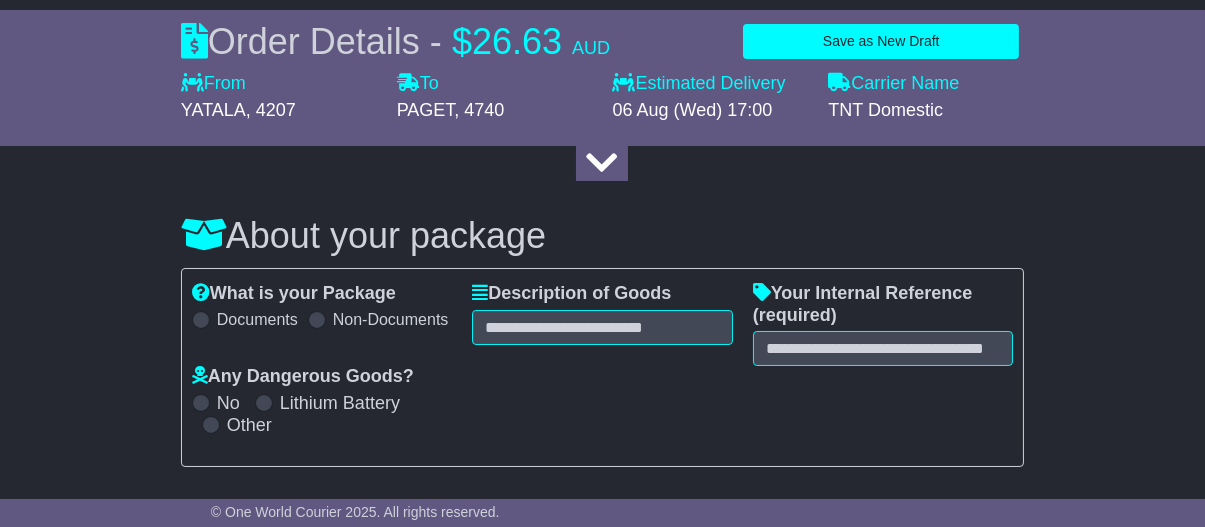 scroll, scrollTop: 214, scrollLeft: 0, axis: vertical 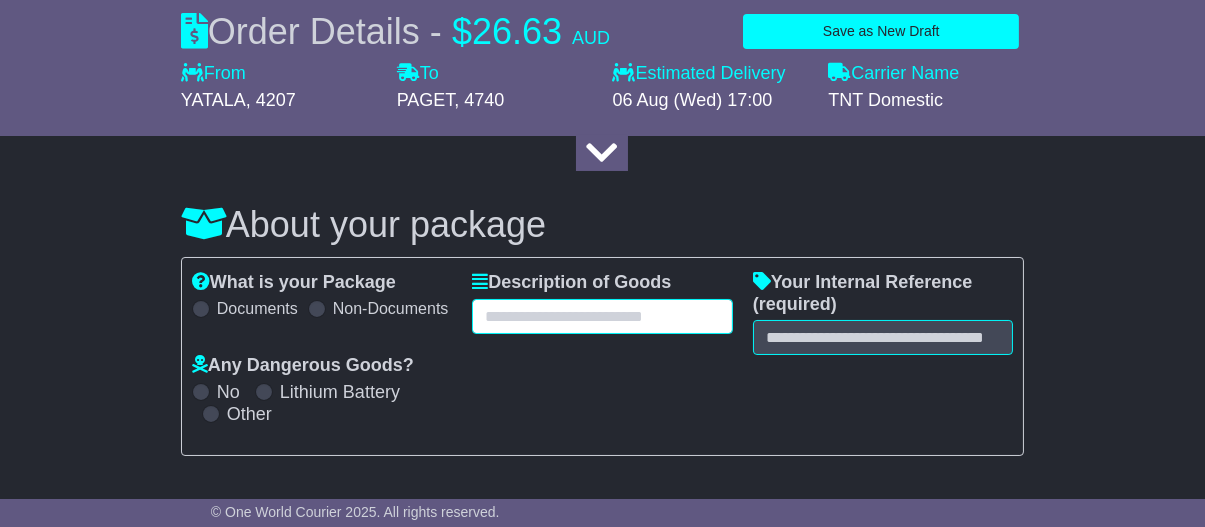 click at bounding box center (602, 316) 